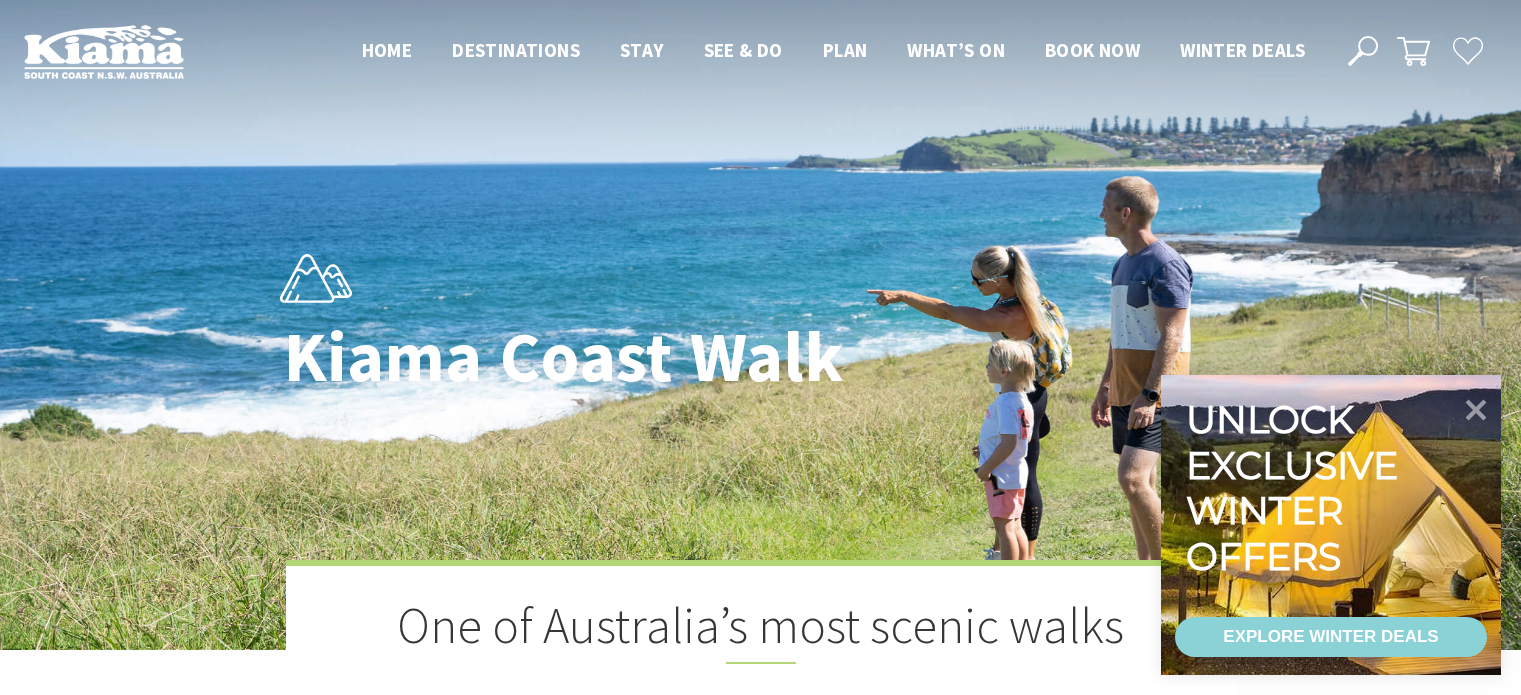 scroll, scrollTop: 0, scrollLeft: 0, axis: both 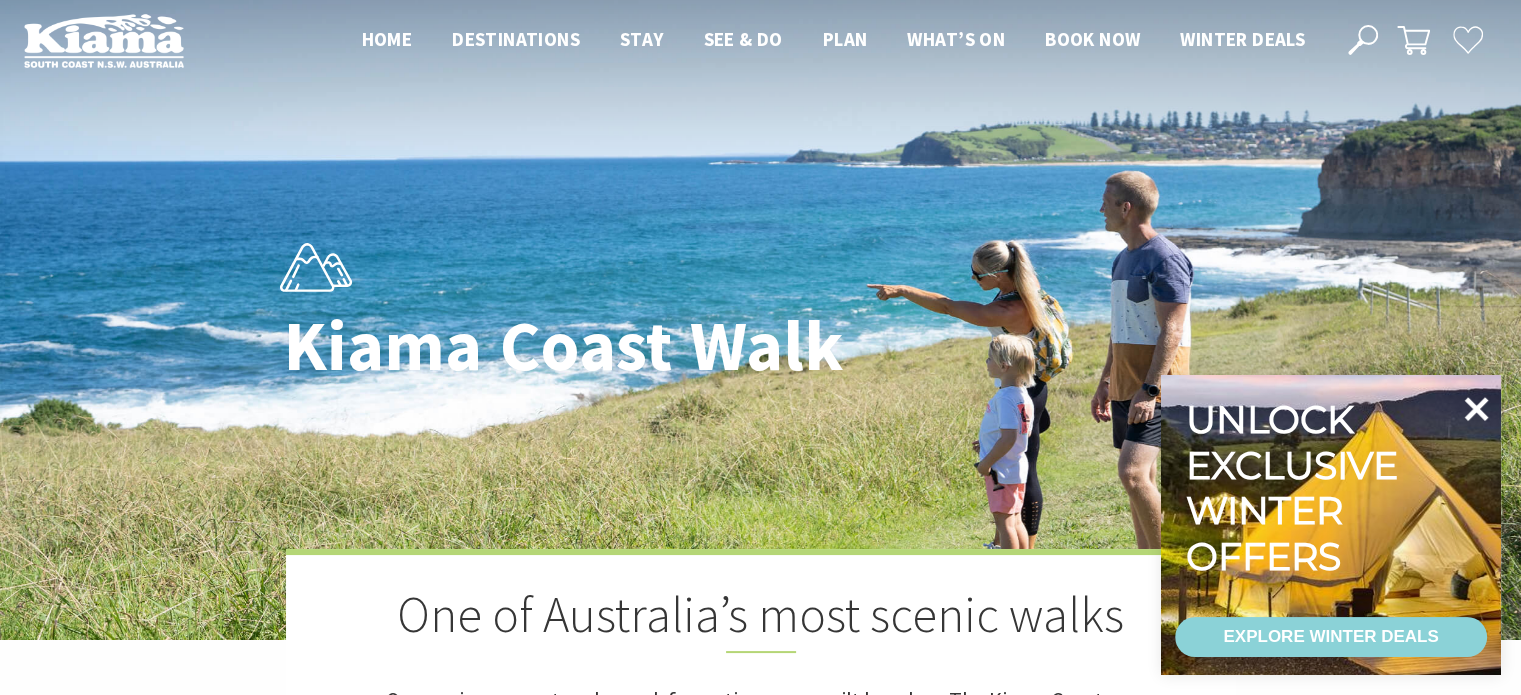 click 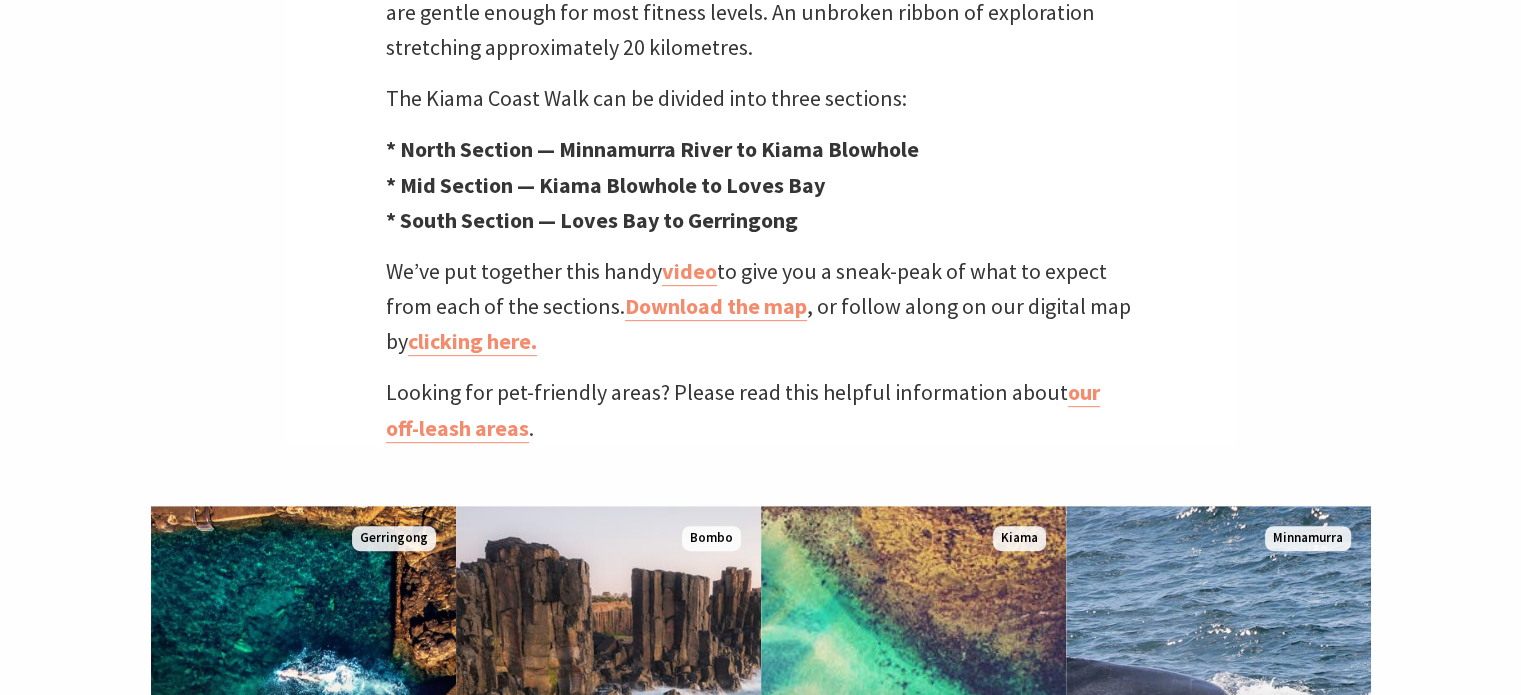 scroll, scrollTop: 843, scrollLeft: 0, axis: vertical 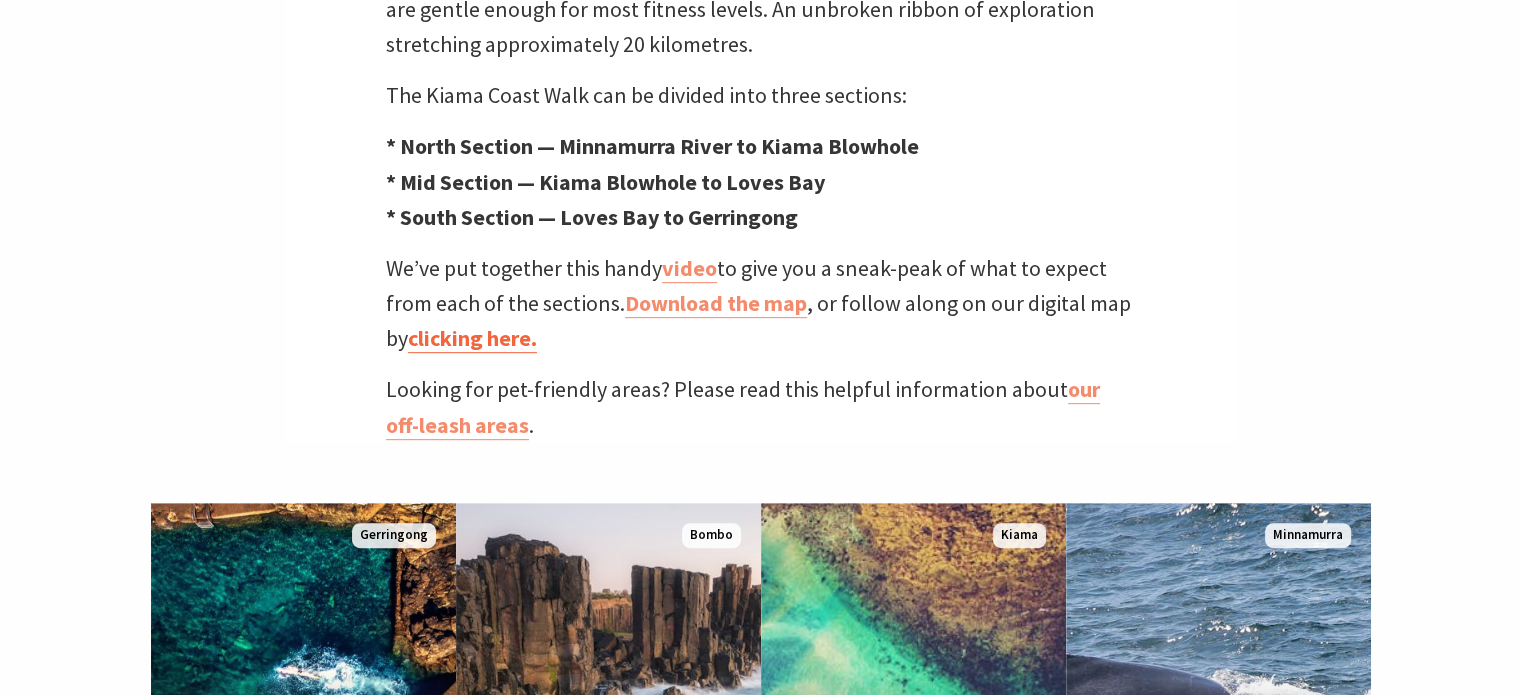 click on "clicking here." at bounding box center (472, 338) 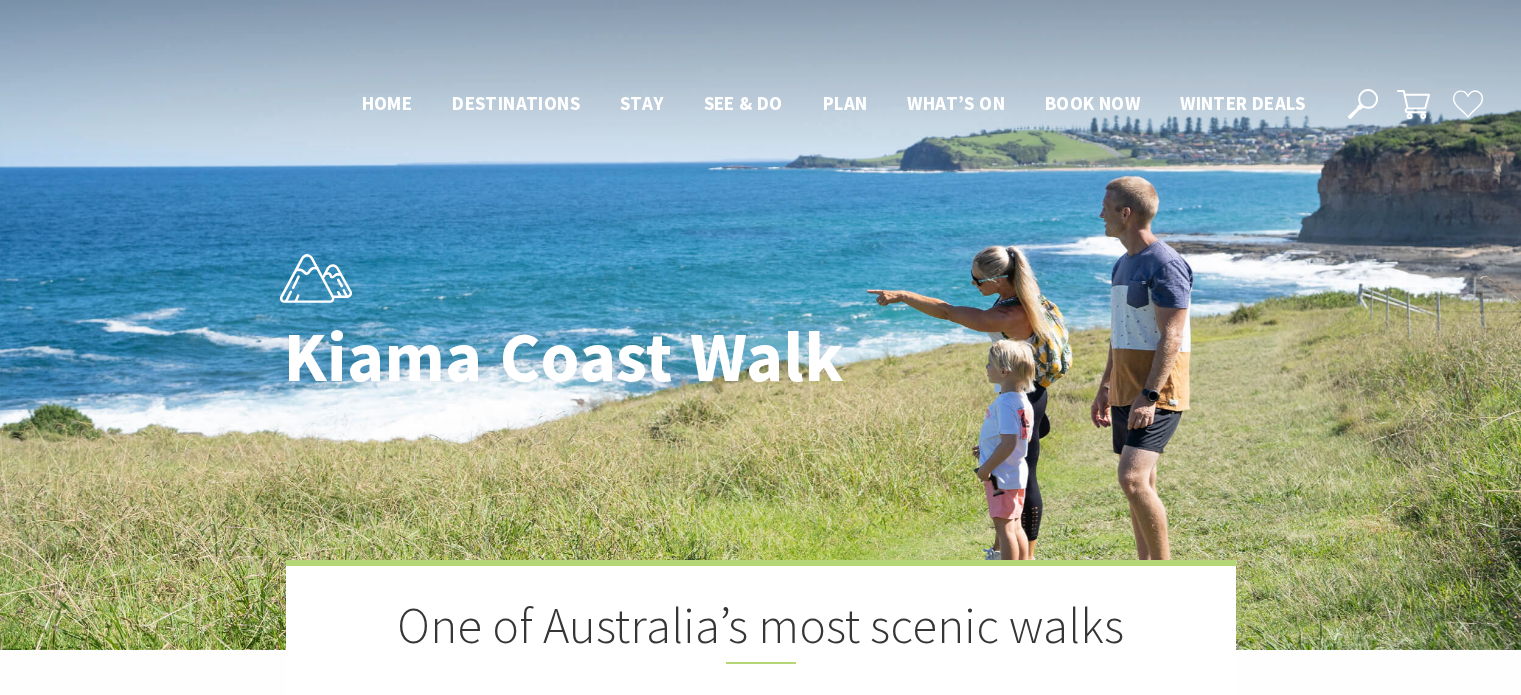 scroll, scrollTop: 838, scrollLeft: 0, axis: vertical 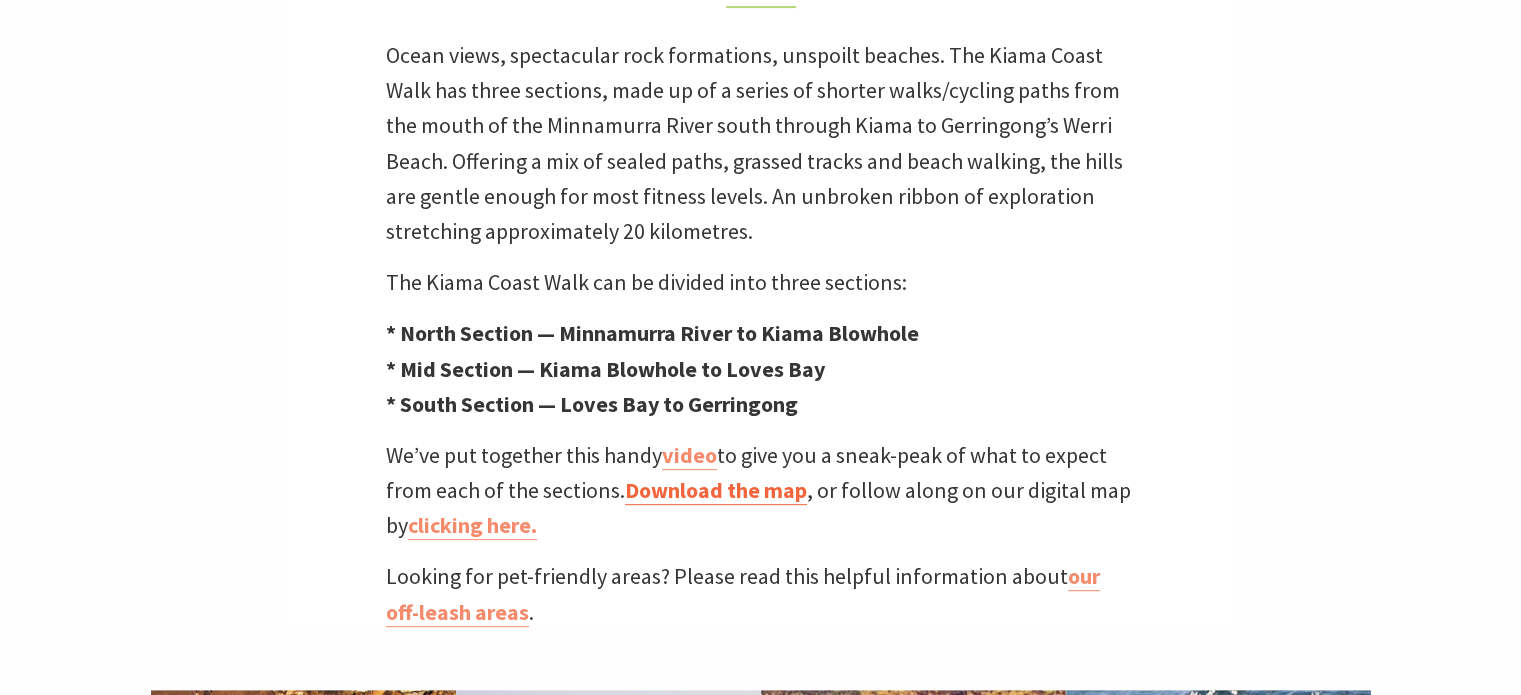 click on "Download the map" at bounding box center [716, 490] 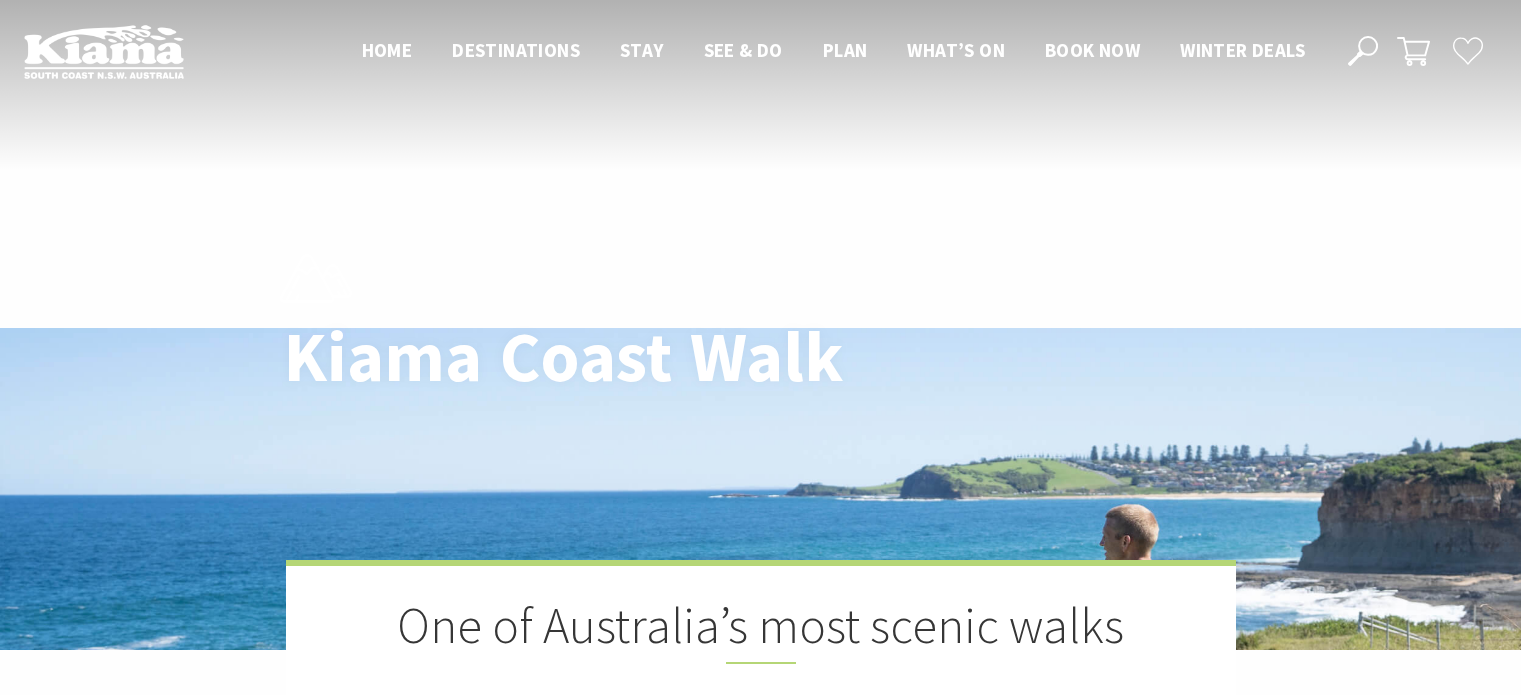 scroll, scrollTop: 656, scrollLeft: 0, axis: vertical 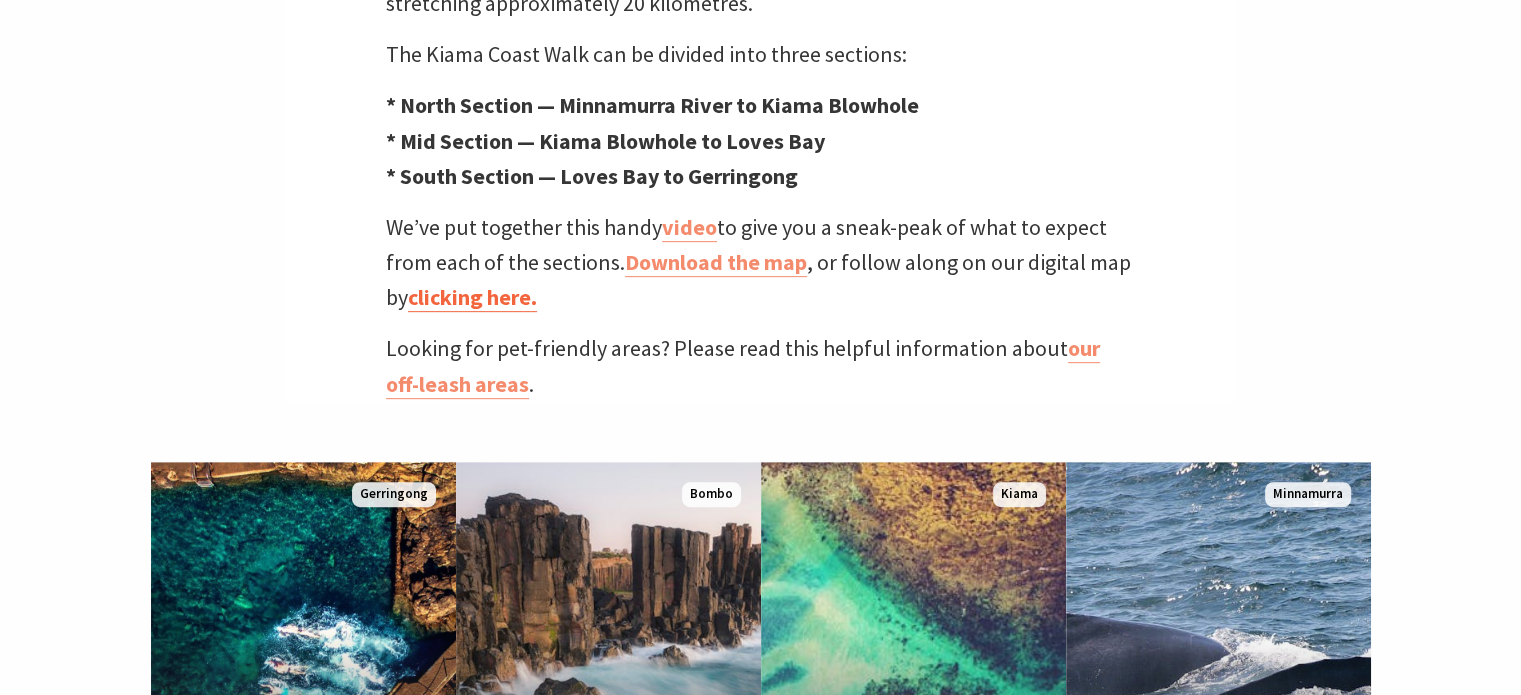 click on "clicking here." at bounding box center (472, 297) 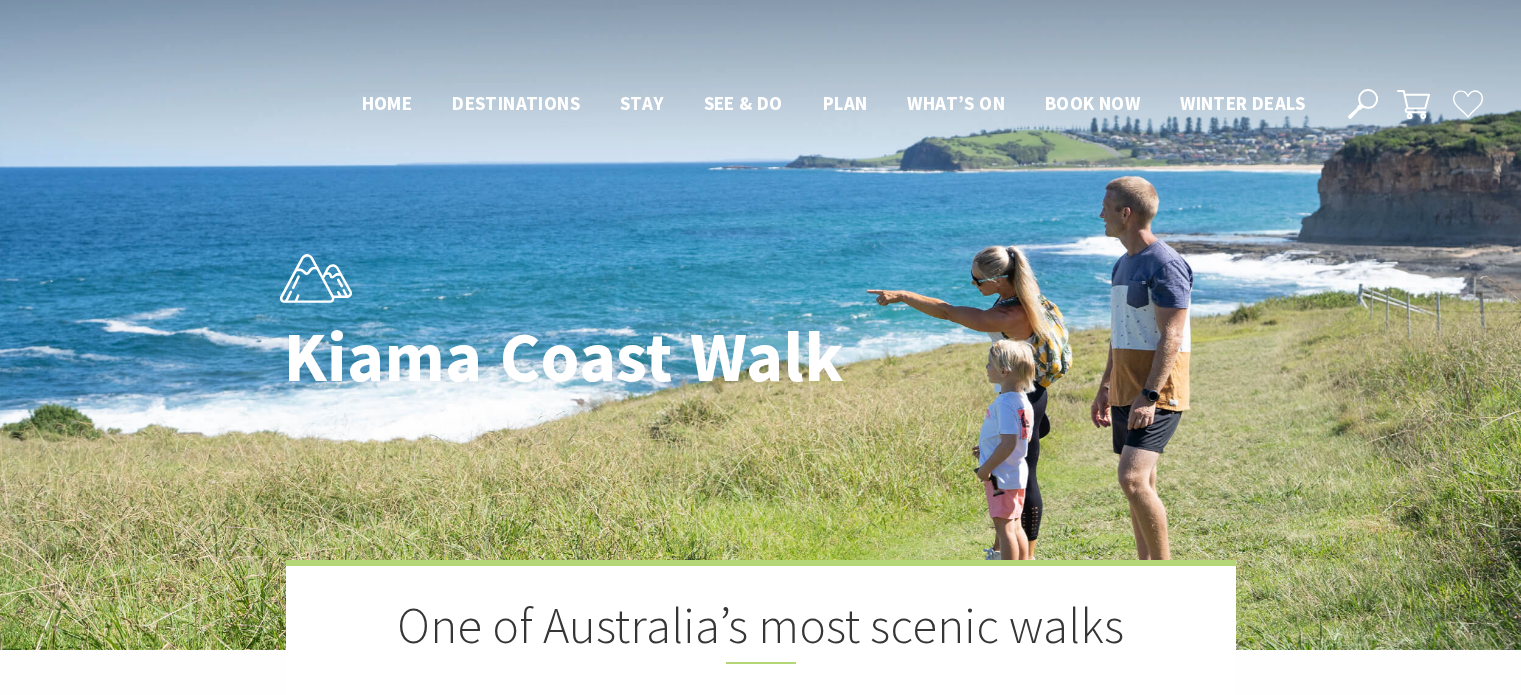 scroll, scrollTop: 880, scrollLeft: 0, axis: vertical 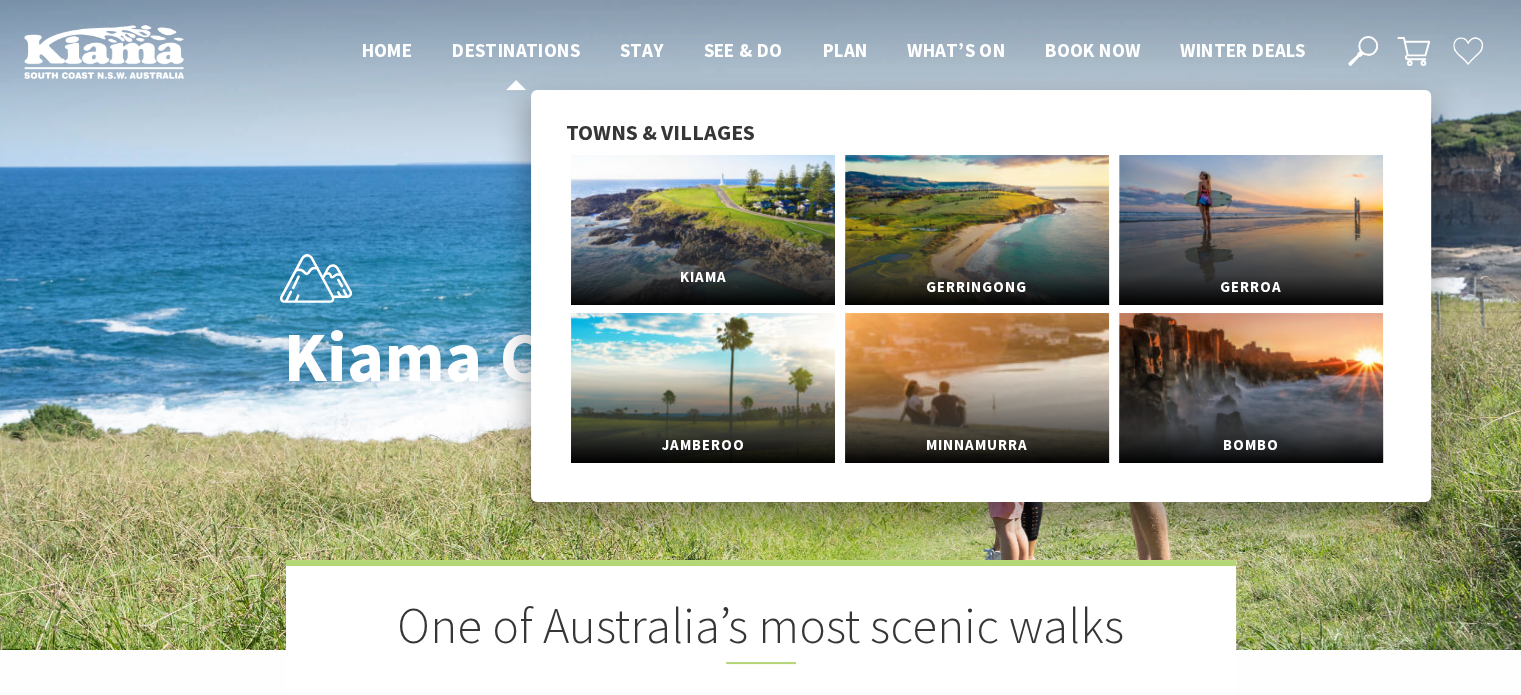 click on "Kiama" at bounding box center [703, 230] 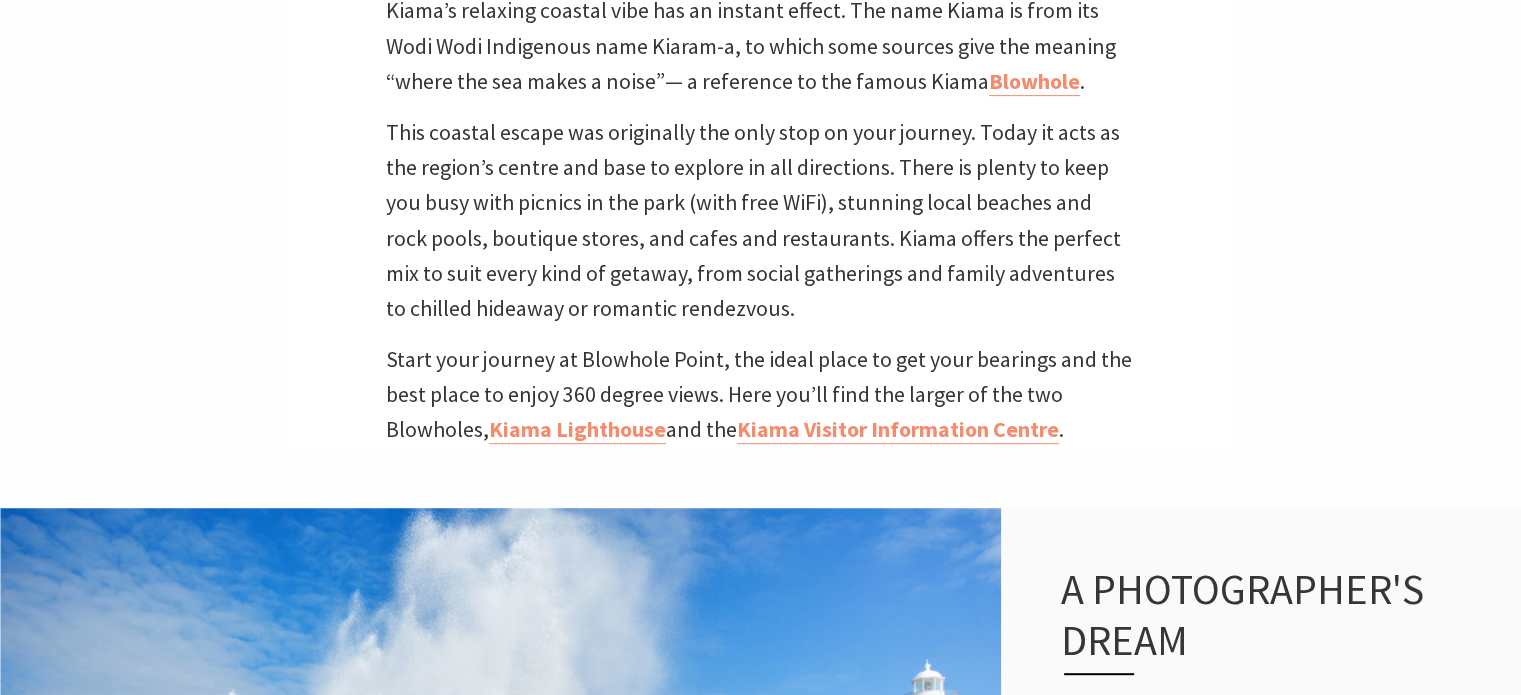 scroll, scrollTop: 890, scrollLeft: 0, axis: vertical 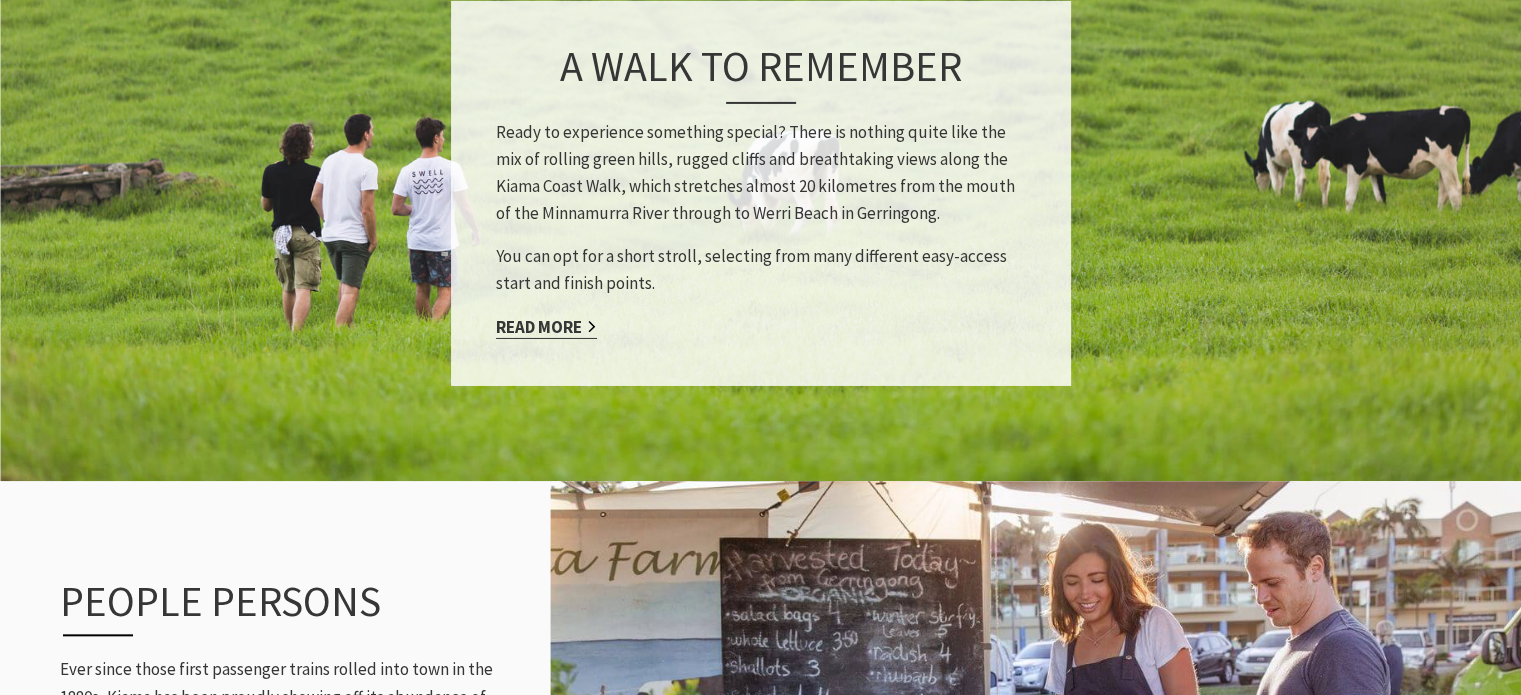 click on "Read More" at bounding box center [546, 326] 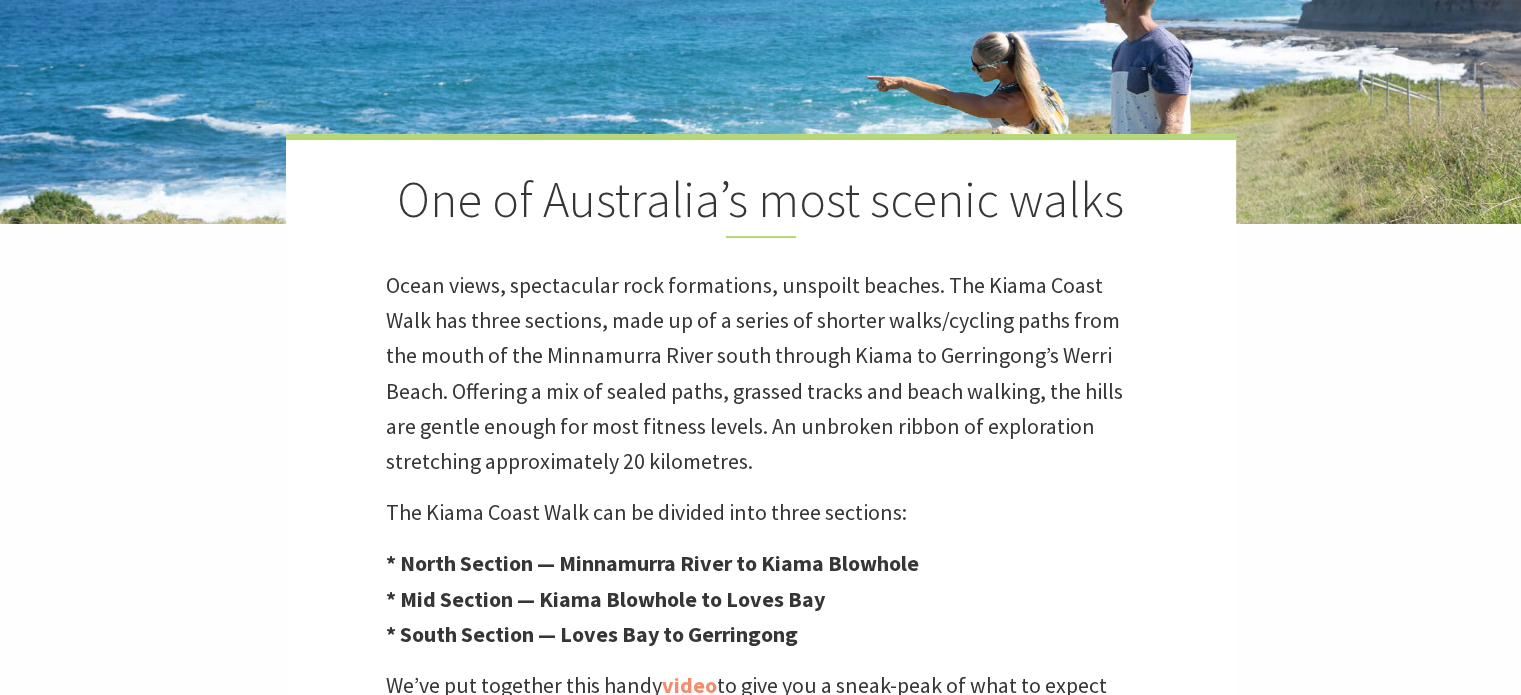scroll, scrollTop: 440, scrollLeft: 0, axis: vertical 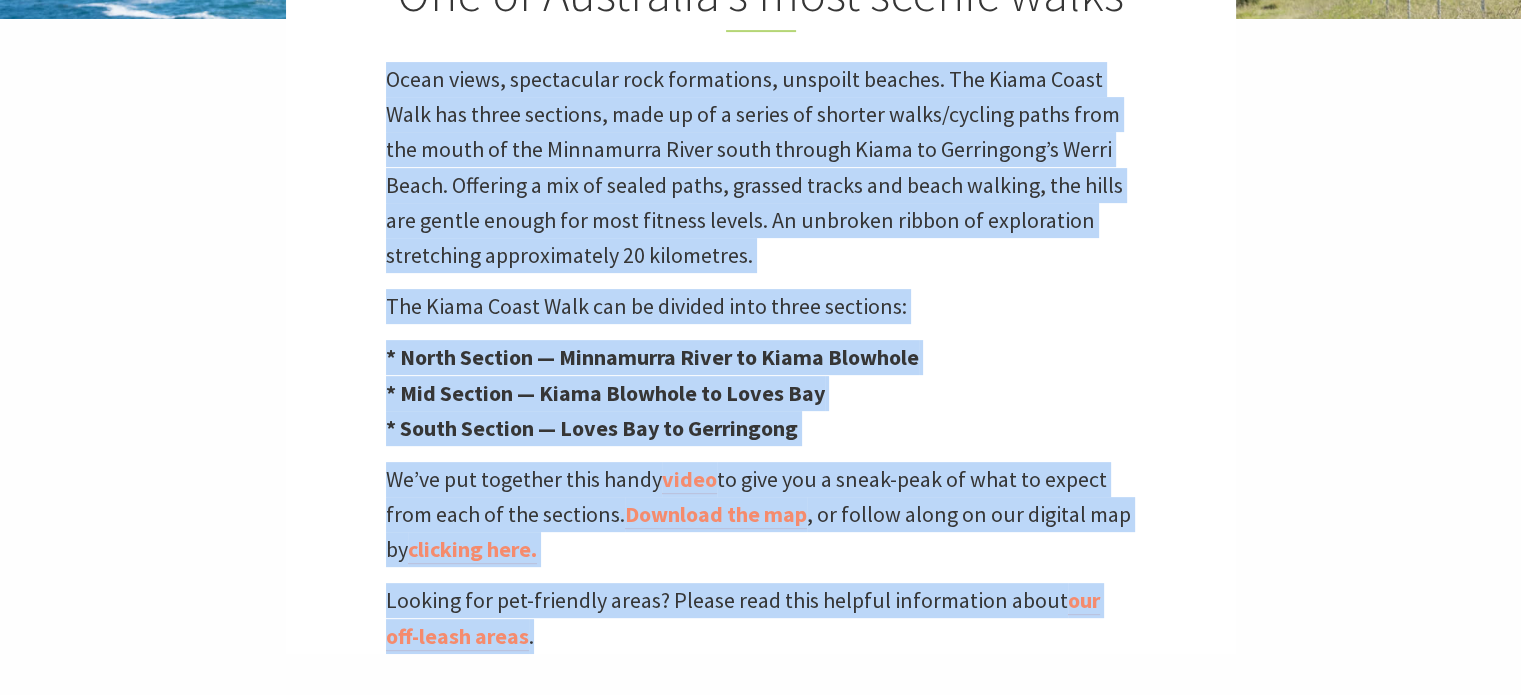 drag, startPoint x: 389, startPoint y: 87, endPoint x: 526, endPoint y: 633, distance: 562.9254 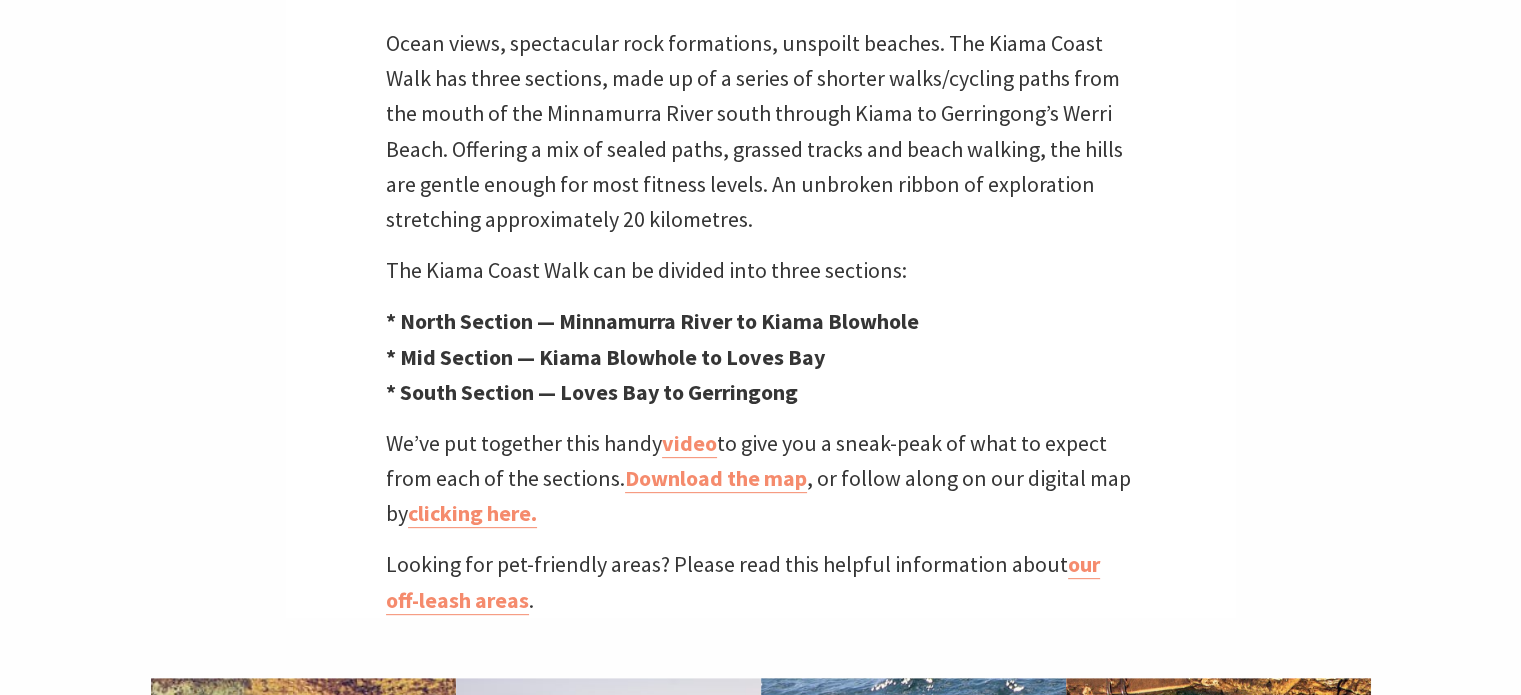 scroll, scrollTop: 668, scrollLeft: 0, axis: vertical 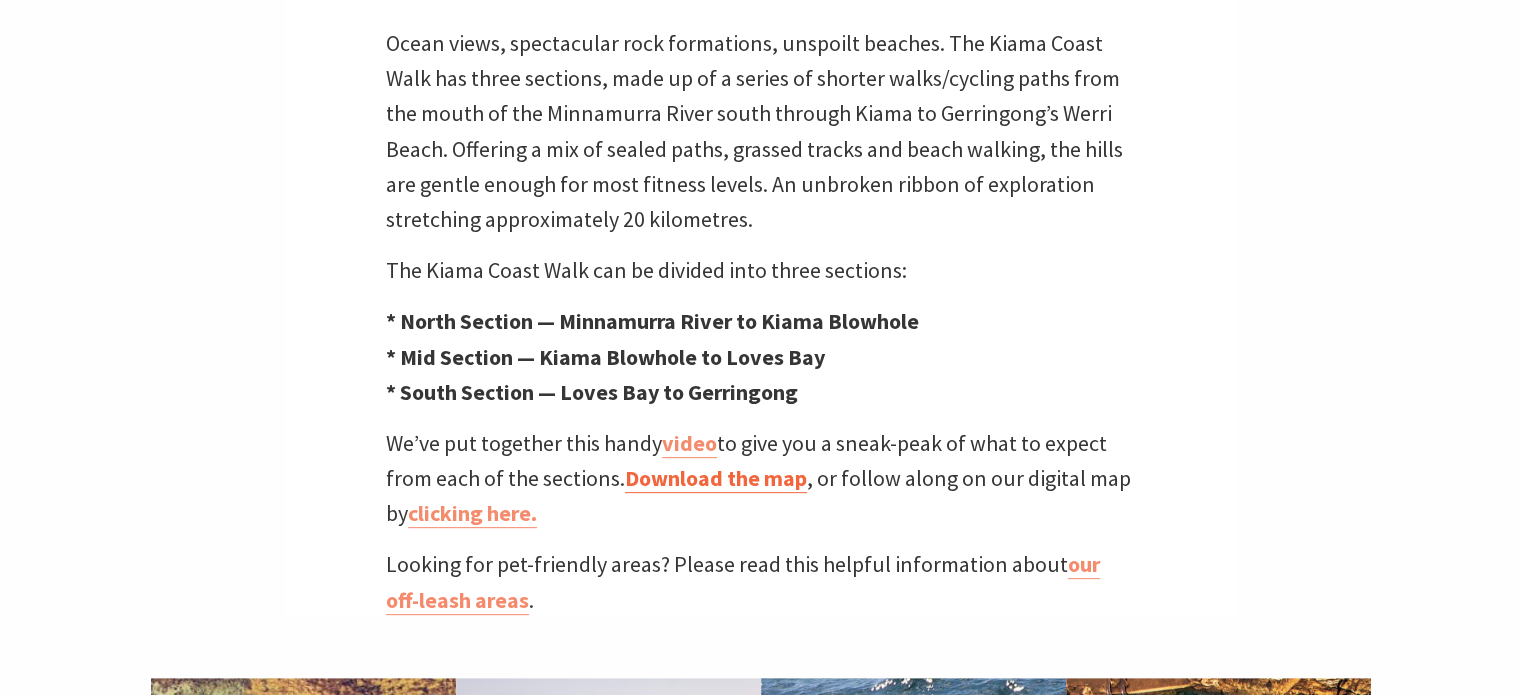 click on "Download the map" at bounding box center (716, 478) 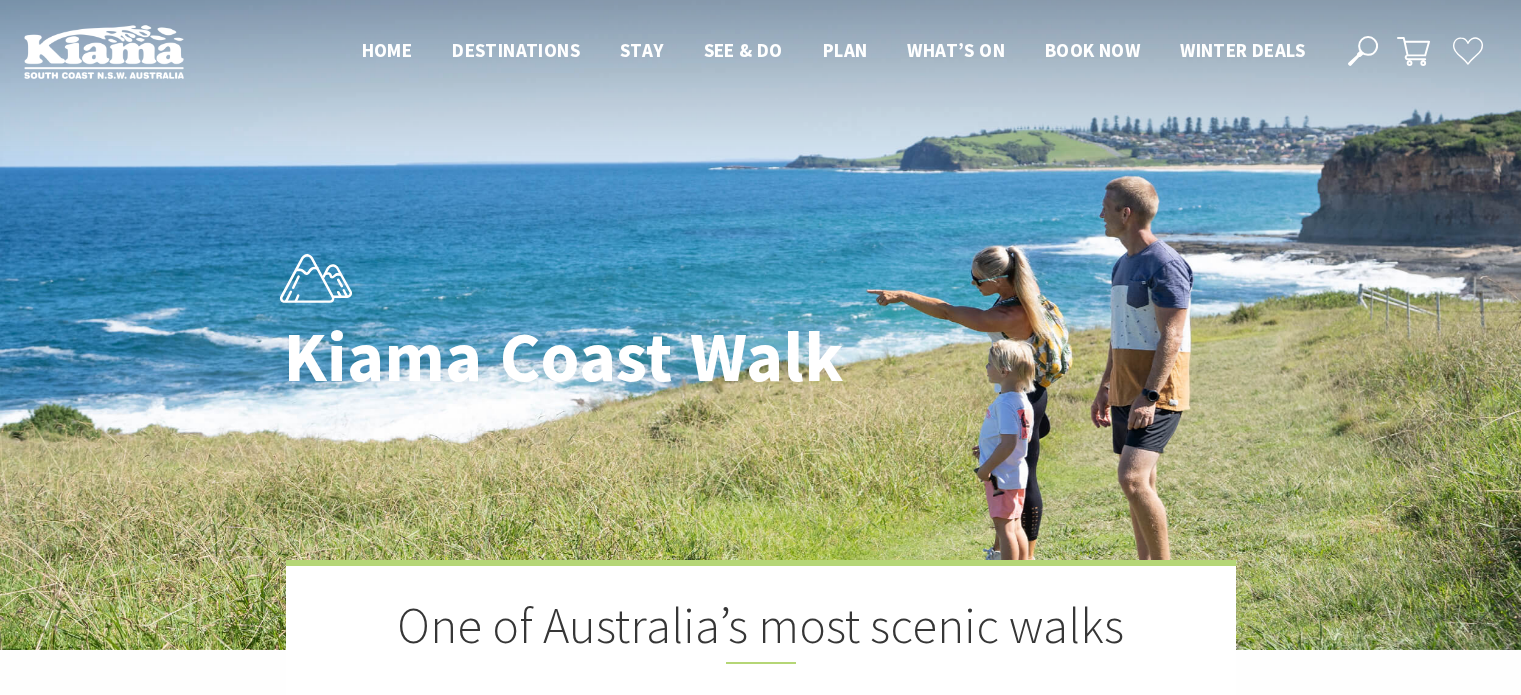 scroll, scrollTop: 668, scrollLeft: 0, axis: vertical 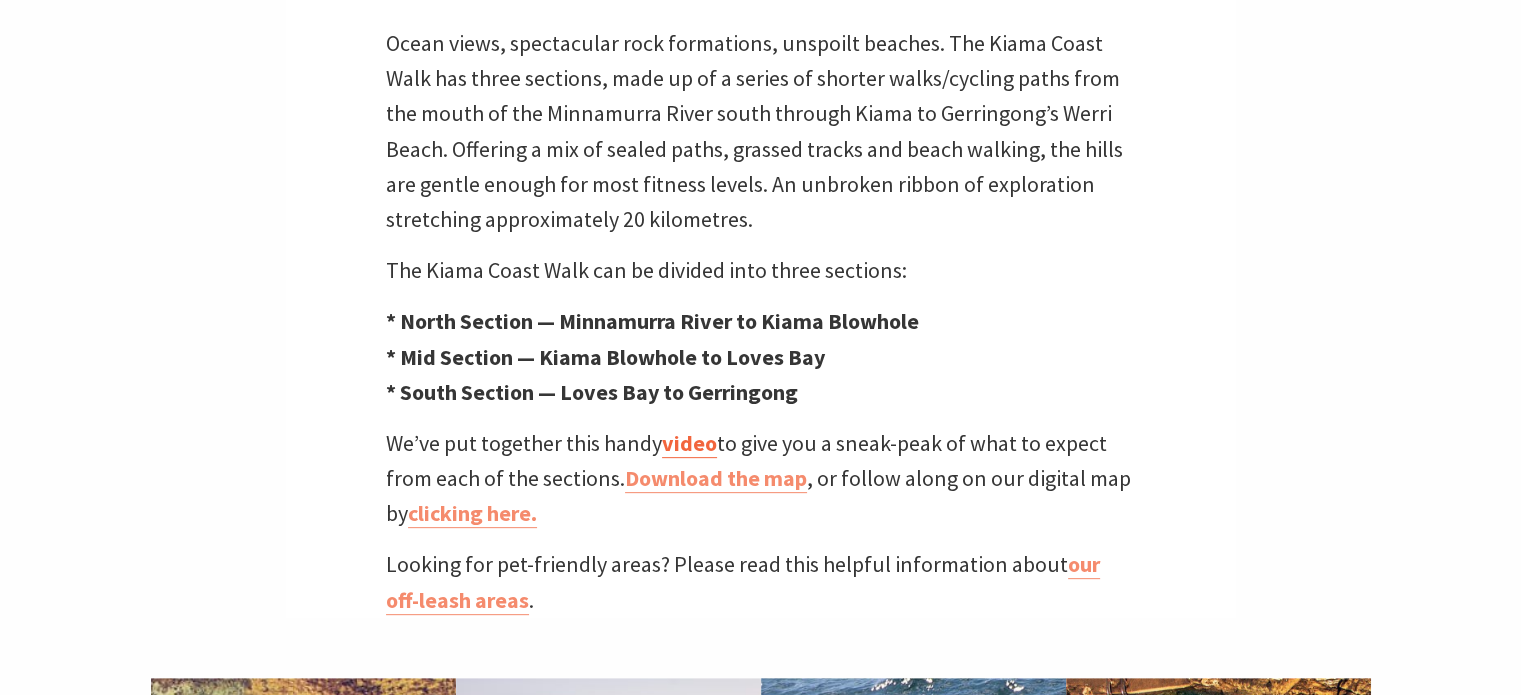 click on "video" at bounding box center (689, 443) 